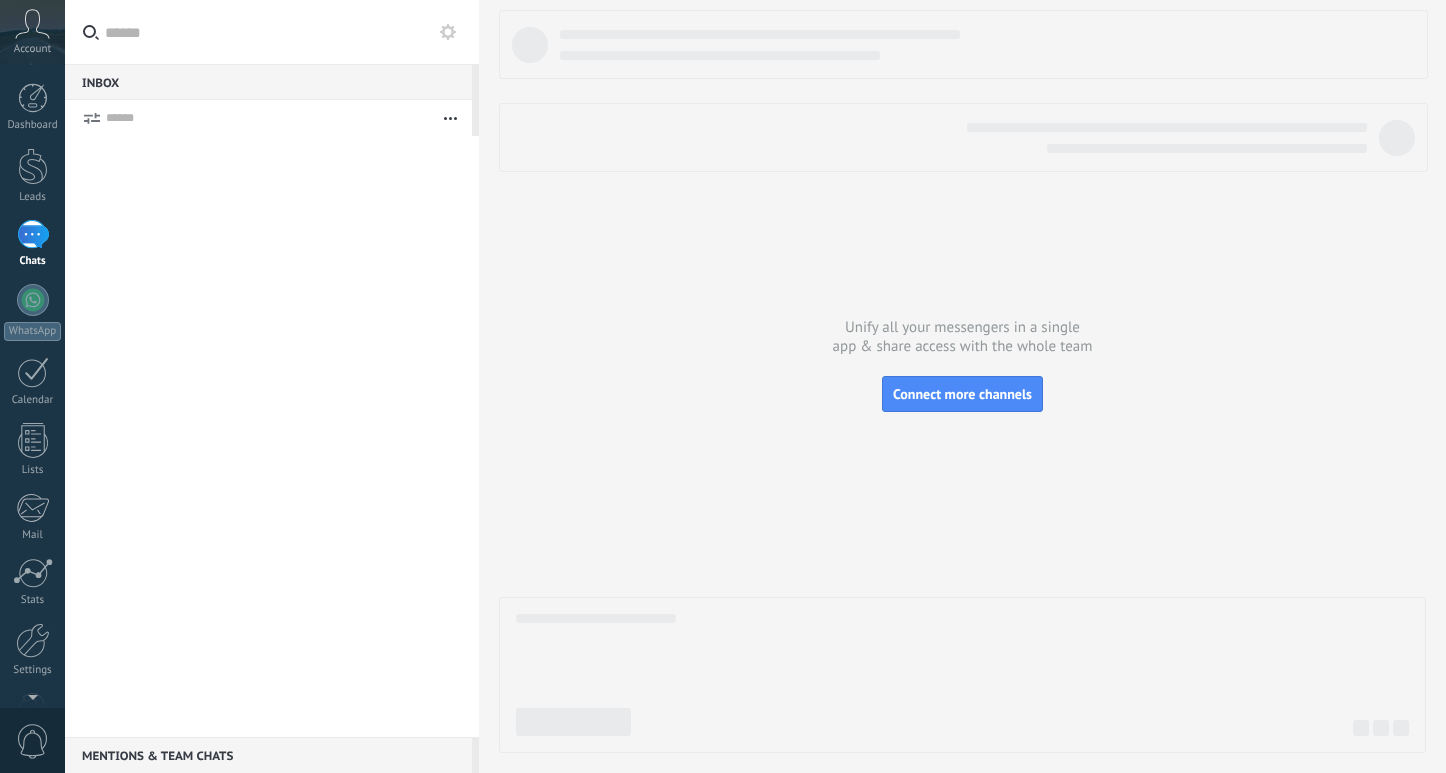 scroll, scrollTop: 0, scrollLeft: 0, axis: both 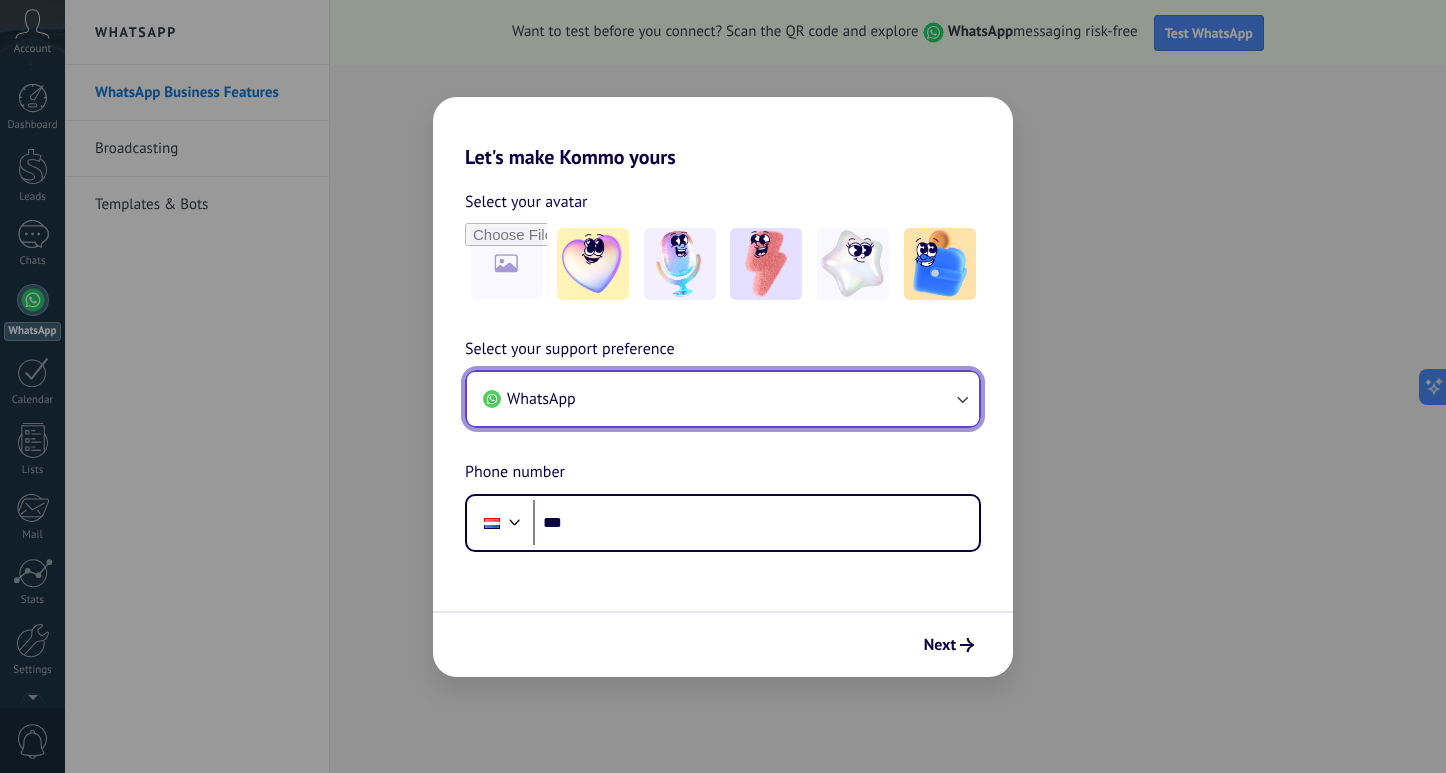 click on "WhatsApp" at bounding box center [723, 399] 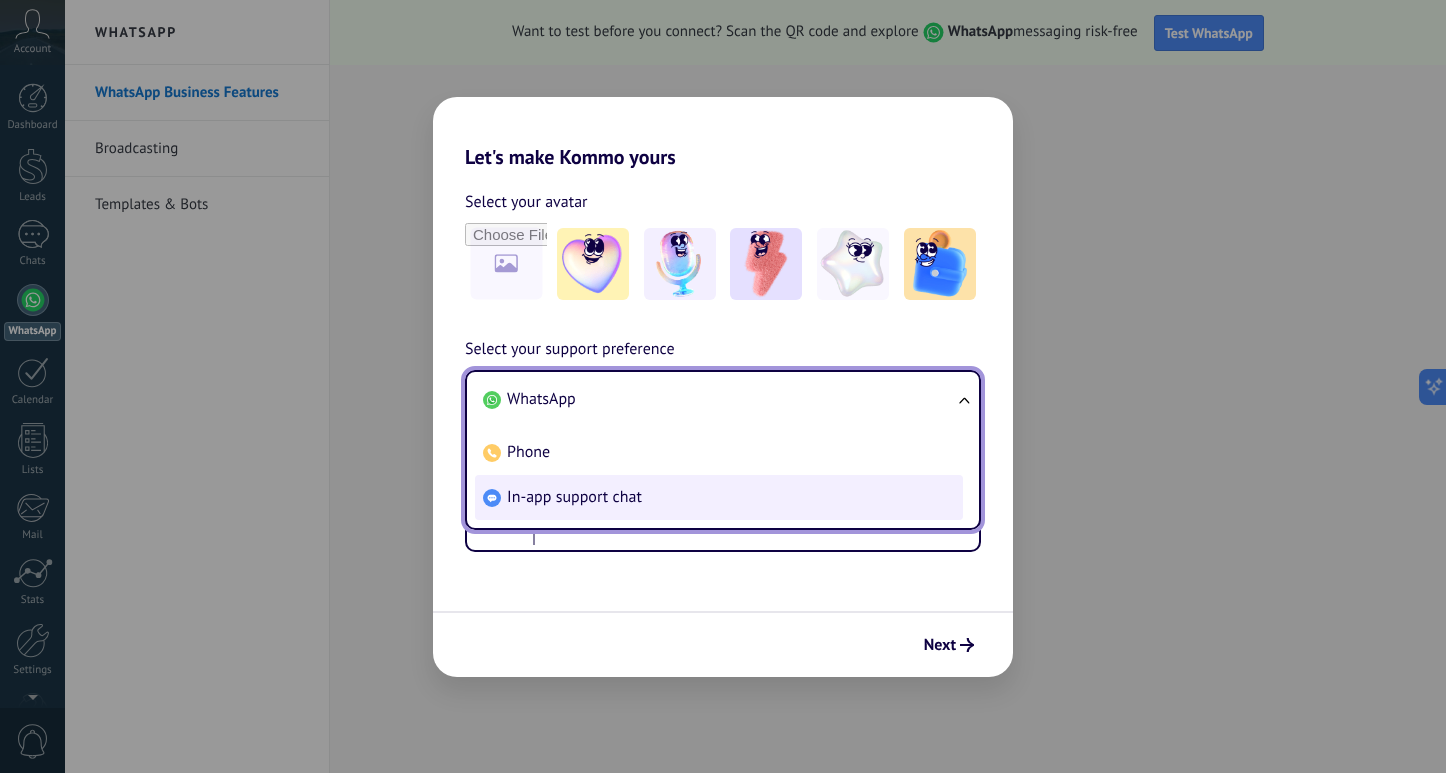 click on "In-app support chat" at bounding box center [719, 497] 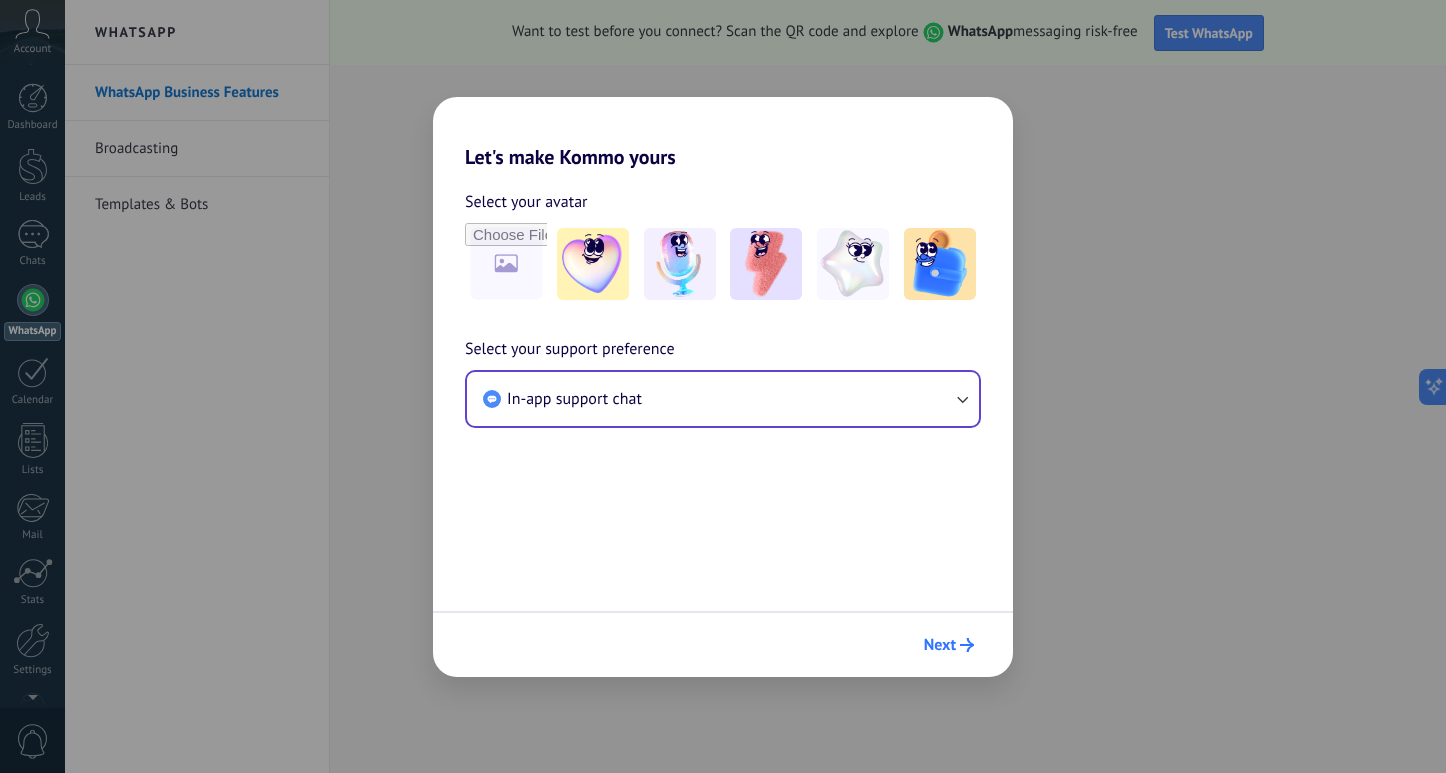 click on "Next" at bounding box center (949, 645) 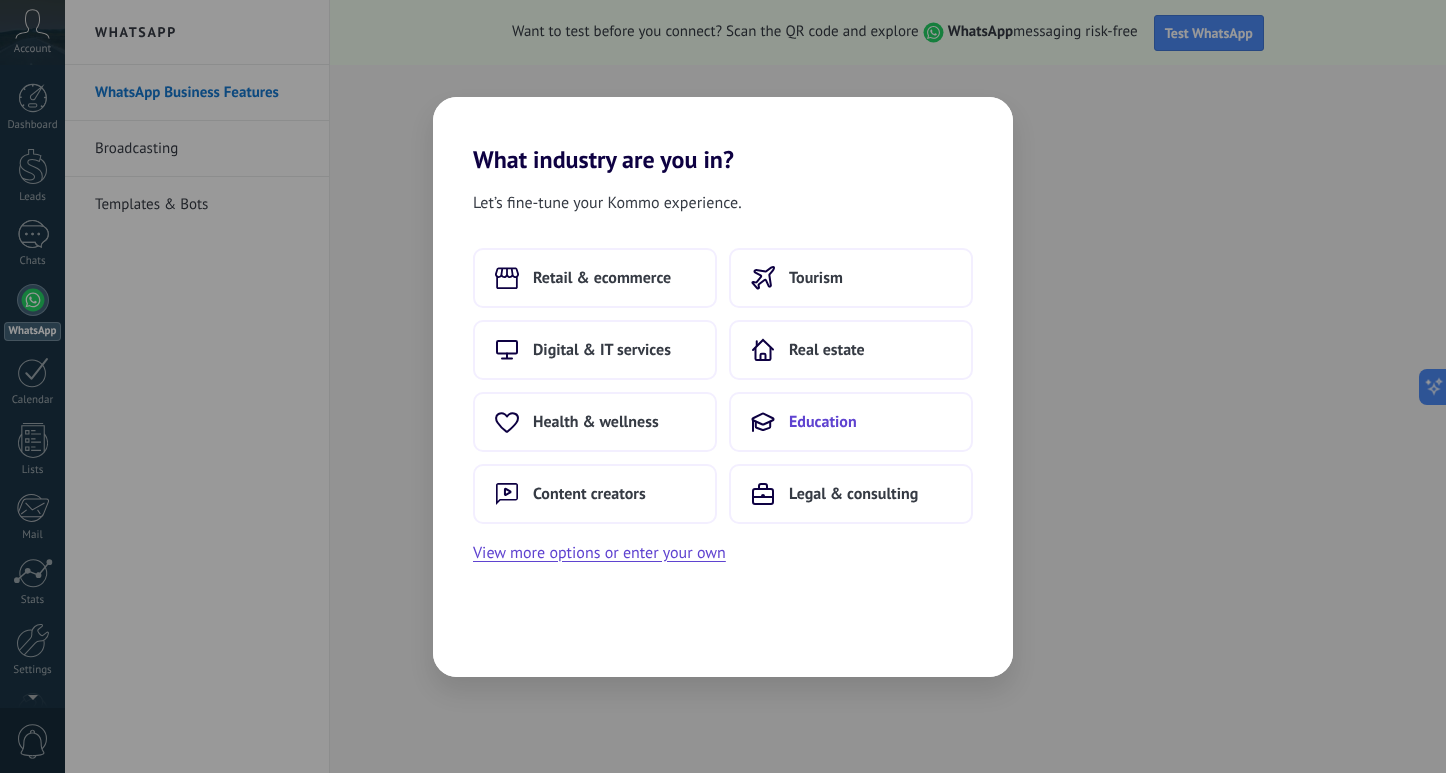 click on "Education" at bounding box center [602, 278] 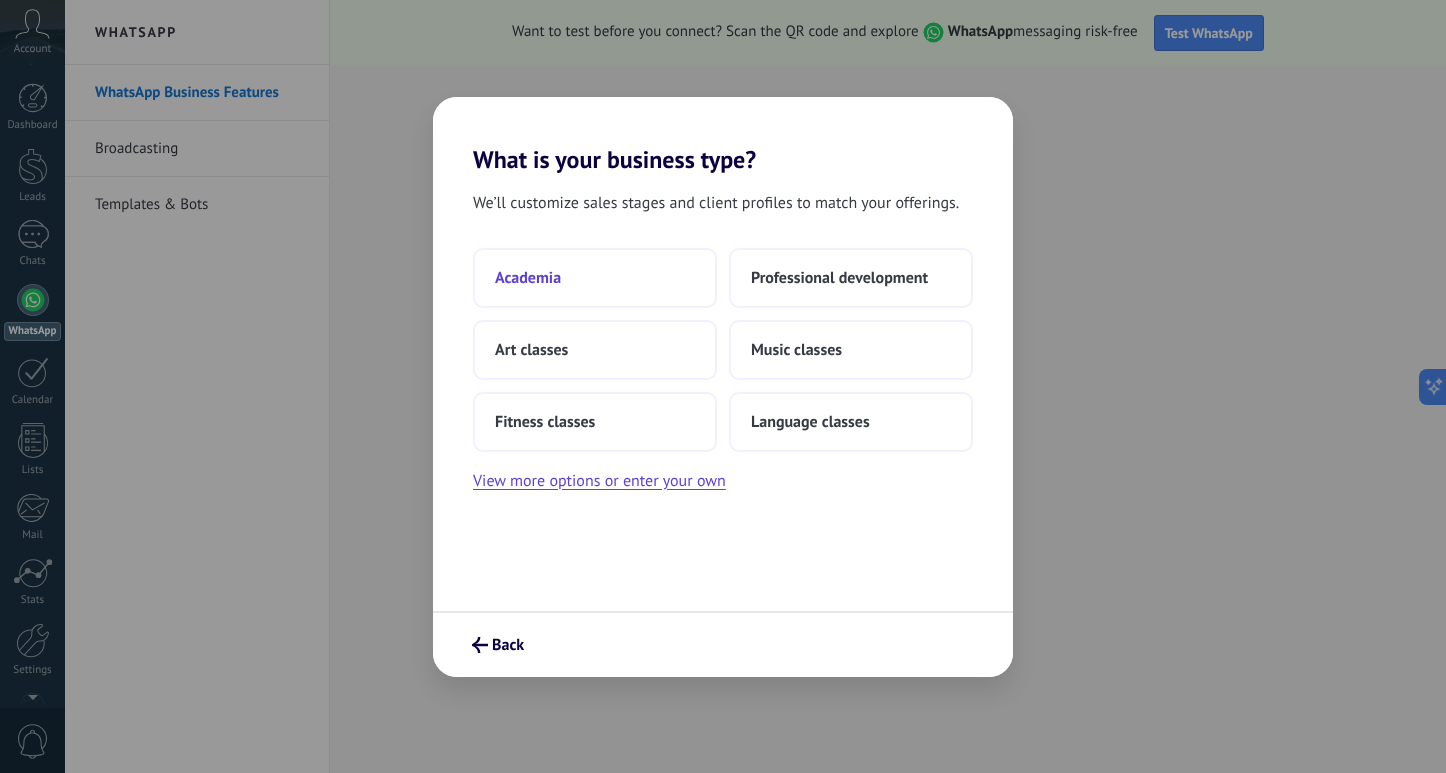 click on "Academia" at bounding box center [595, 278] 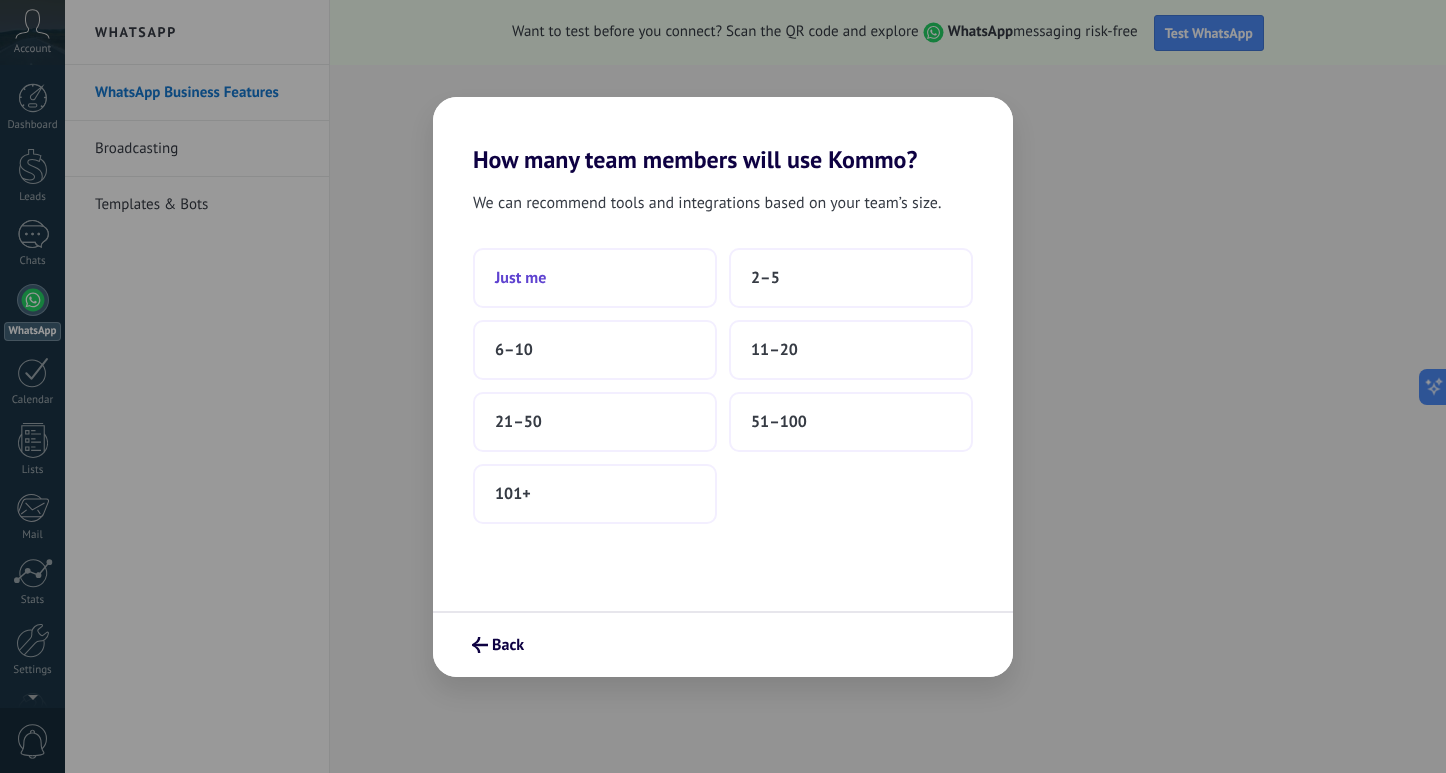 click on "Just me" at bounding box center [595, 278] 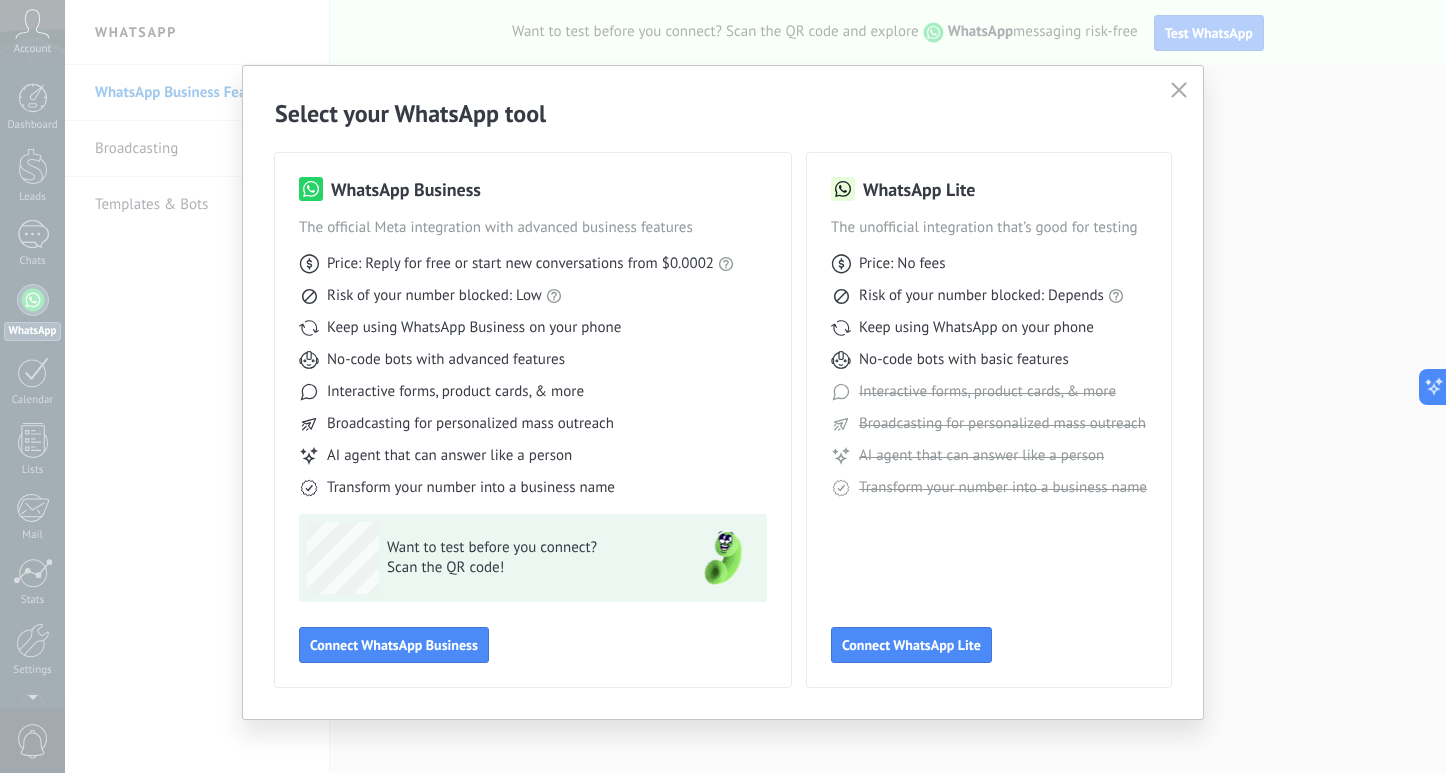 click at bounding box center (1179, 89) 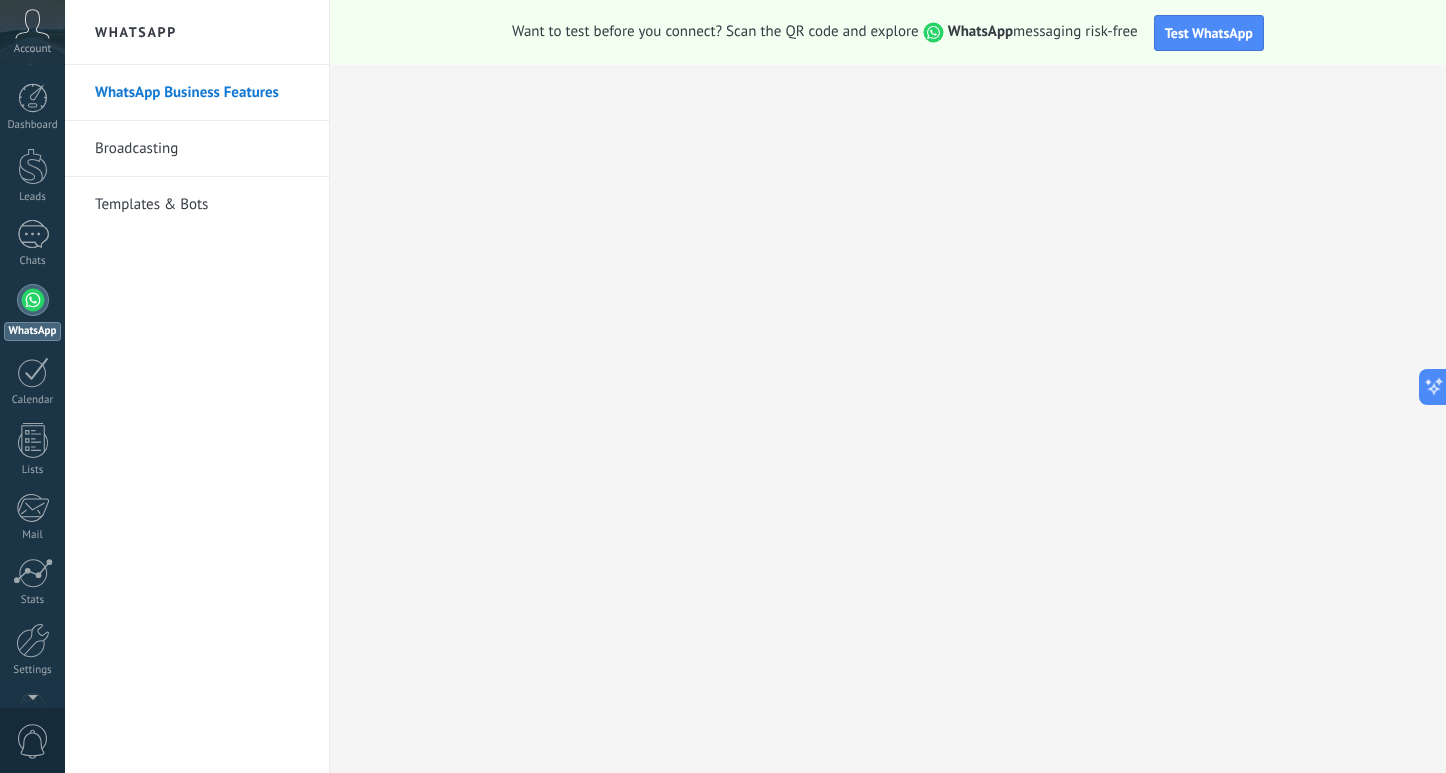 scroll, scrollTop: 59, scrollLeft: 0, axis: vertical 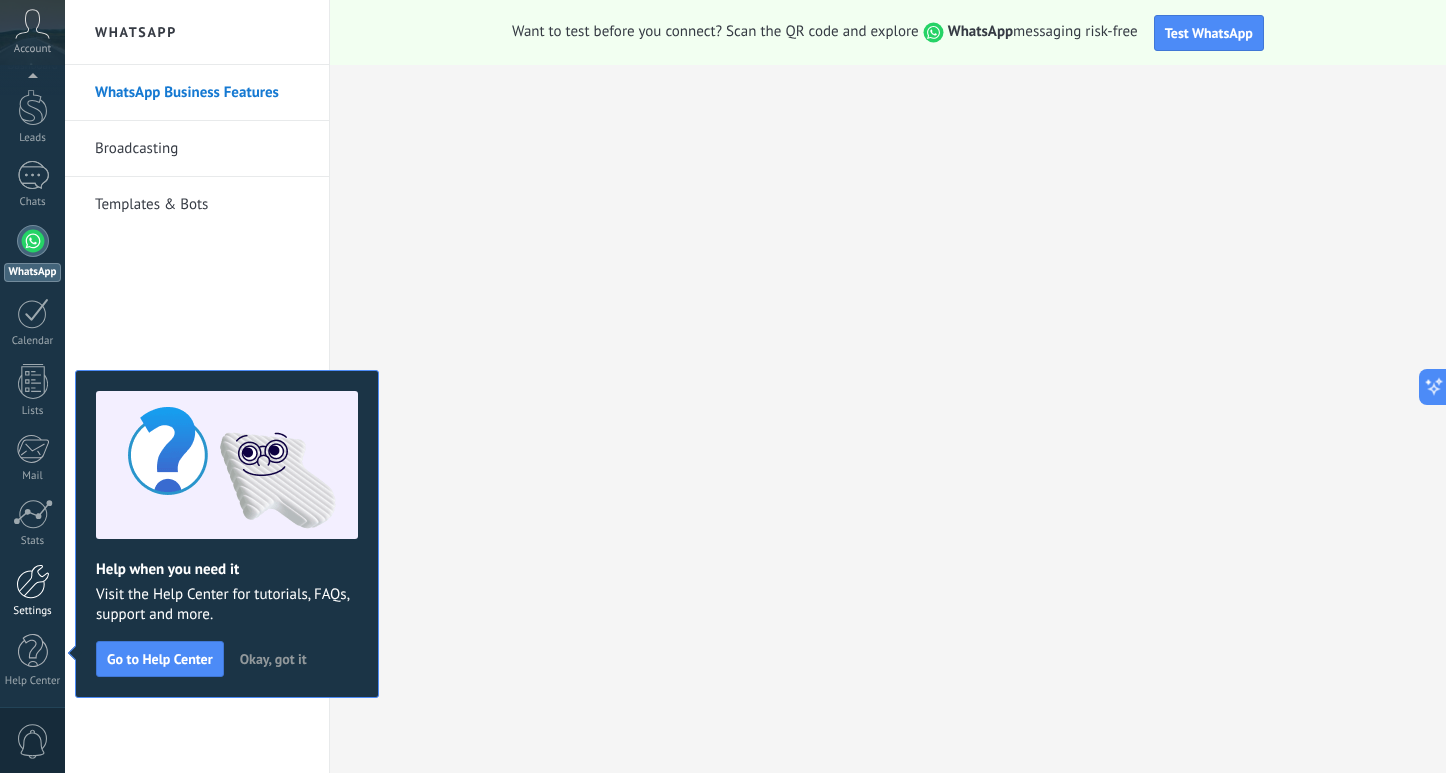 click at bounding box center [33, 581] 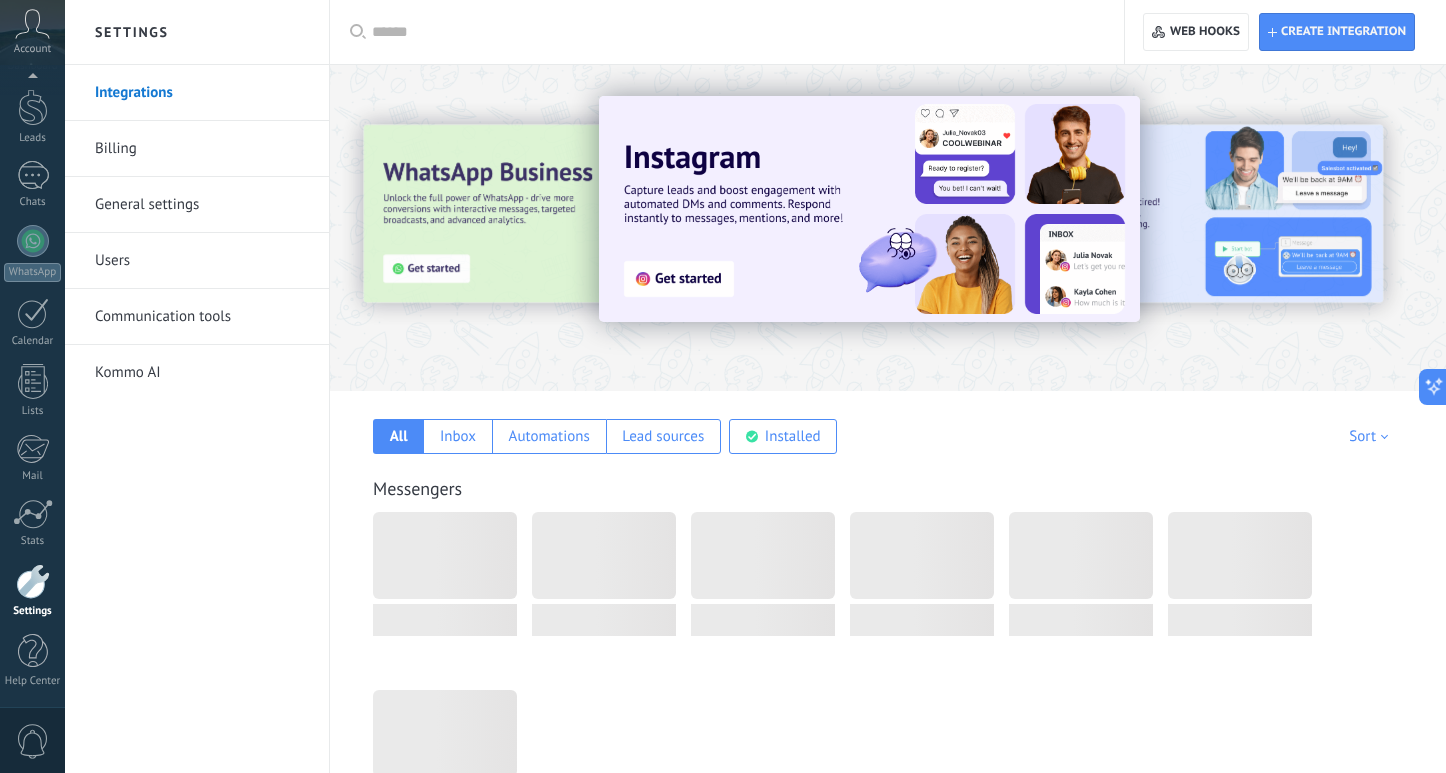 click on "Users" at bounding box center (202, 261) 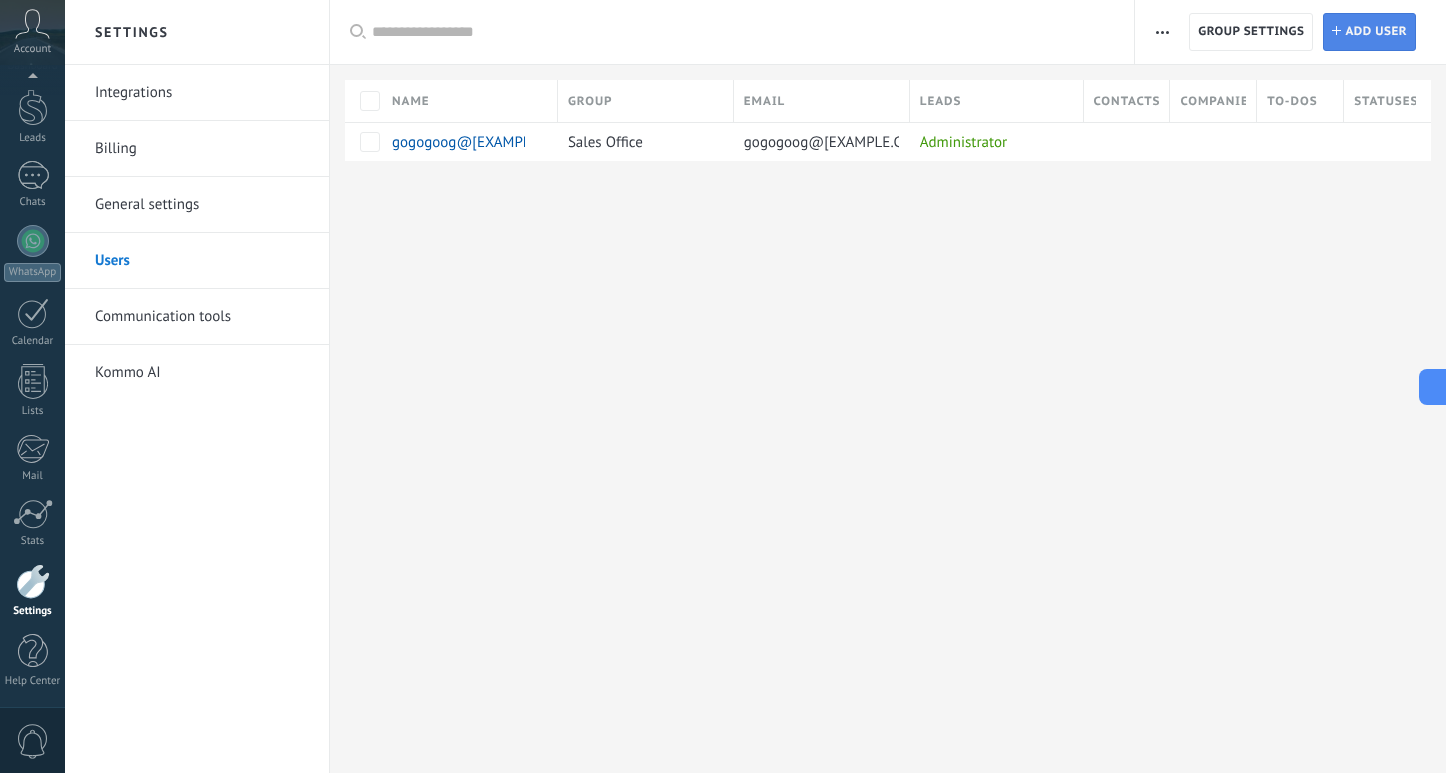click on "Add Add user" at bounding box center [1369, 32] 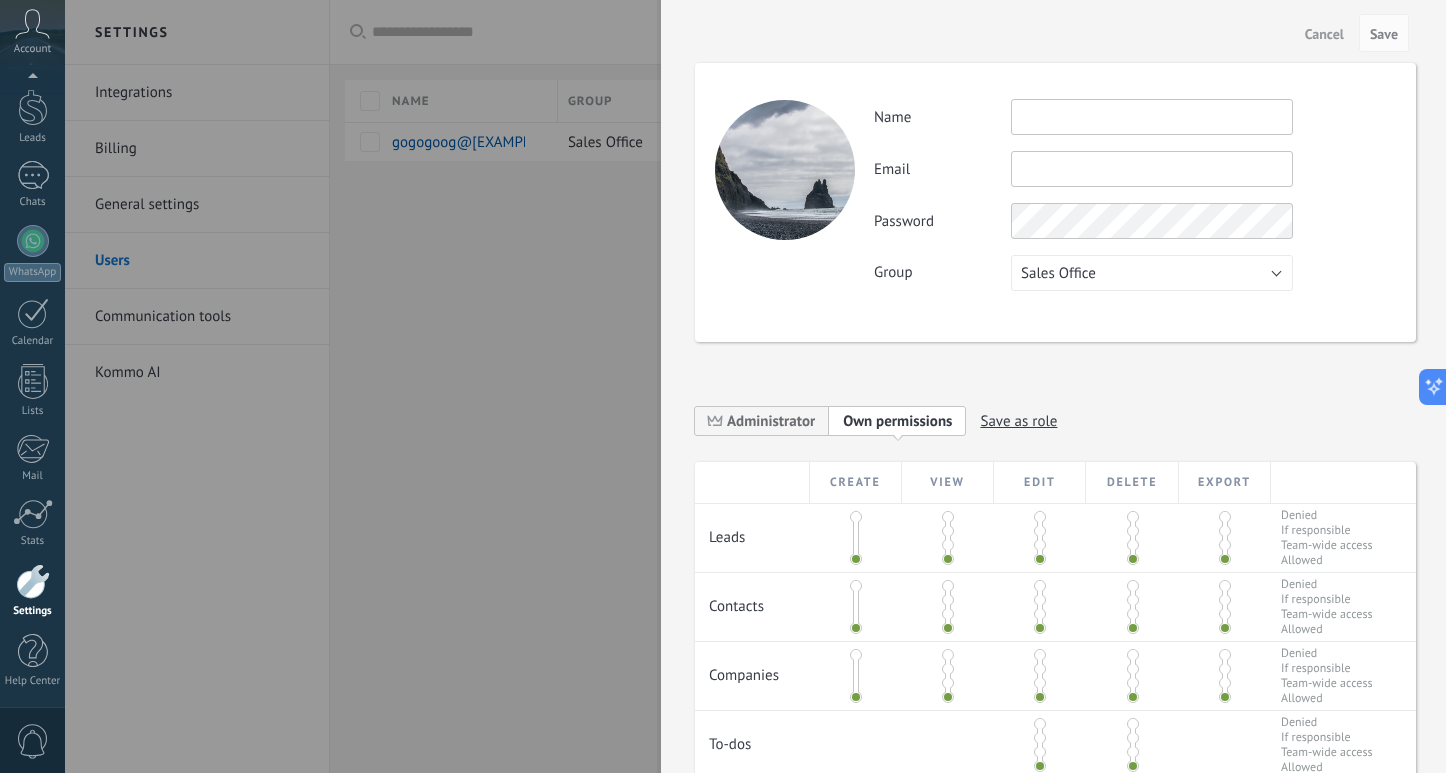 click at bounding box center (1152, 169) 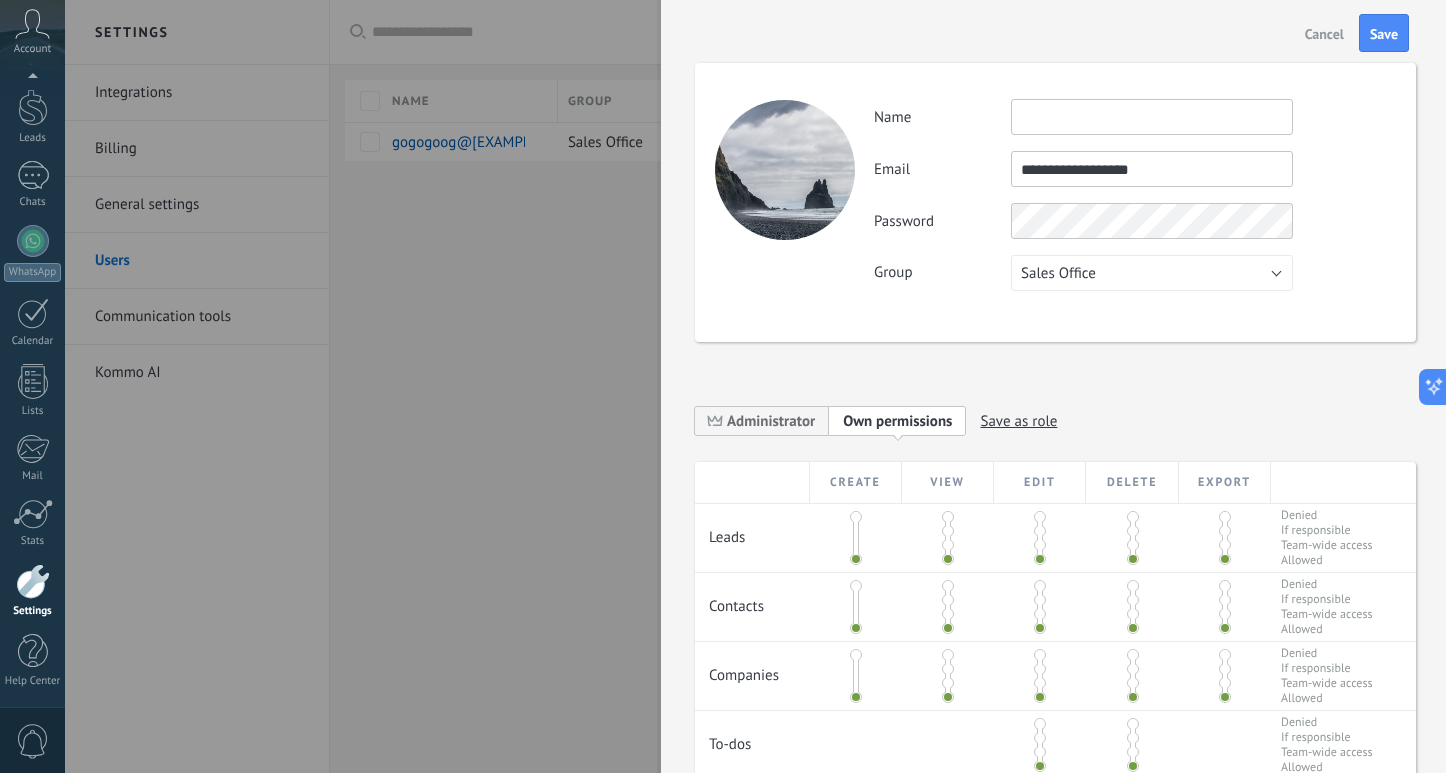 drag, startPoint x: 1187, startPoint y: 173, endPoint x: 939, endPoint y: 173, distance: 248 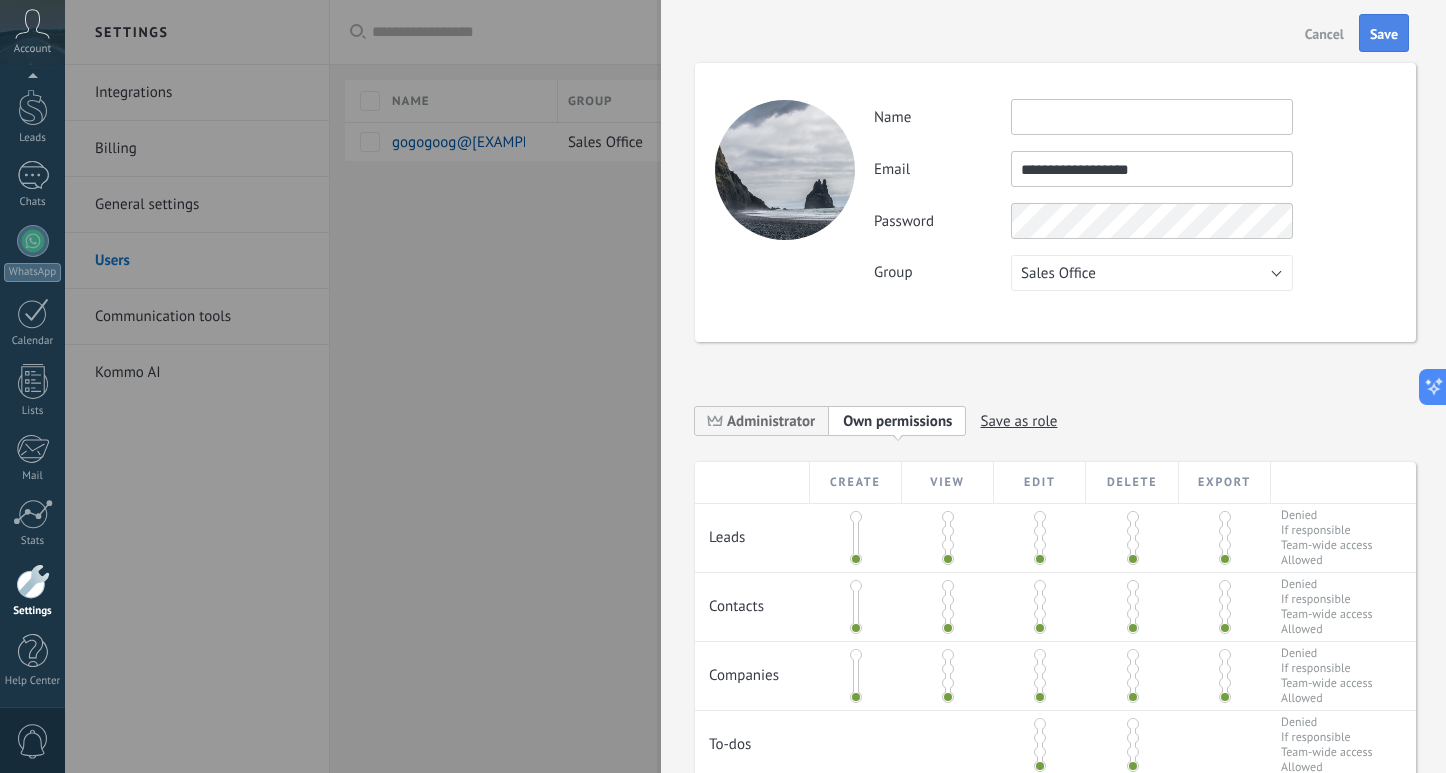 click on "Save" at bounding box center (1384, 34) 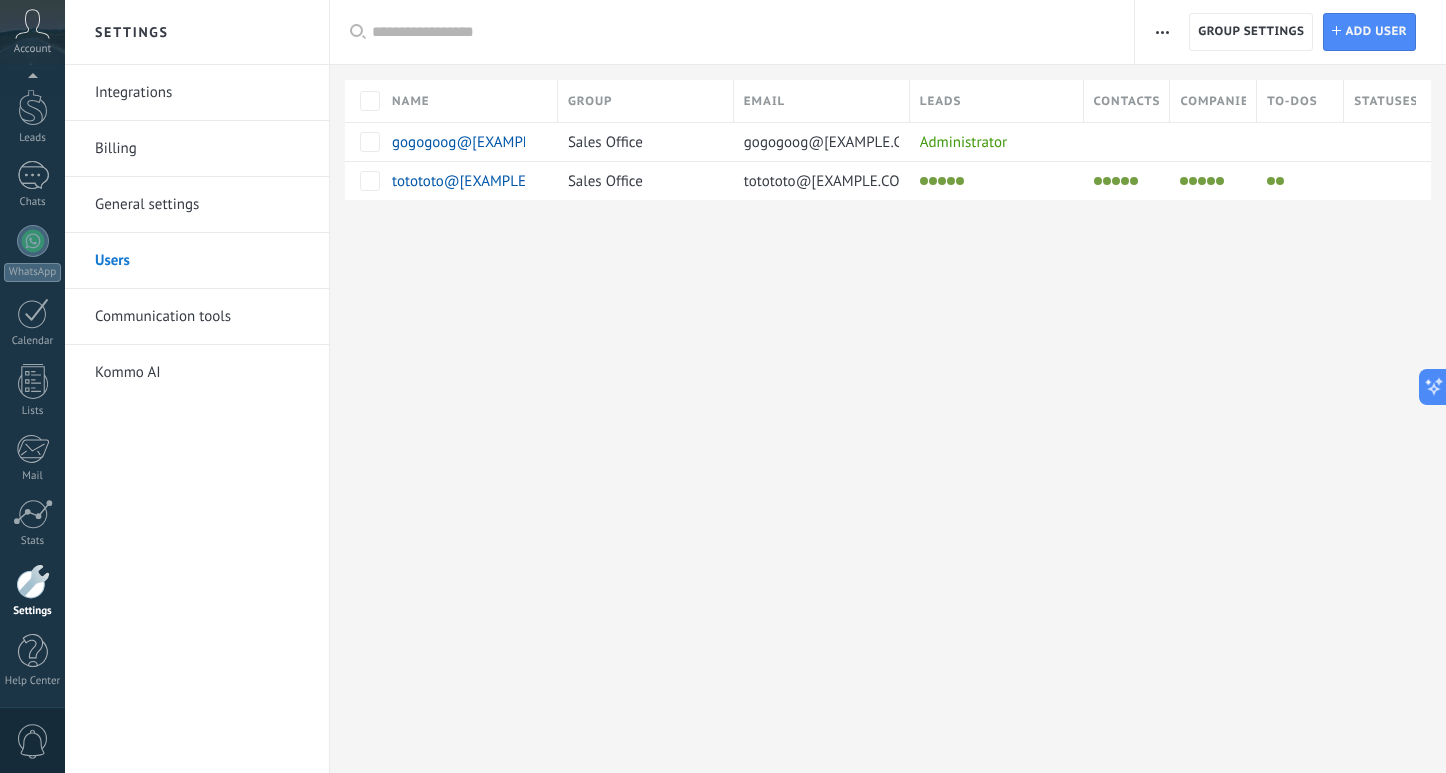 click on "Account" at bounding box center (32, 32) 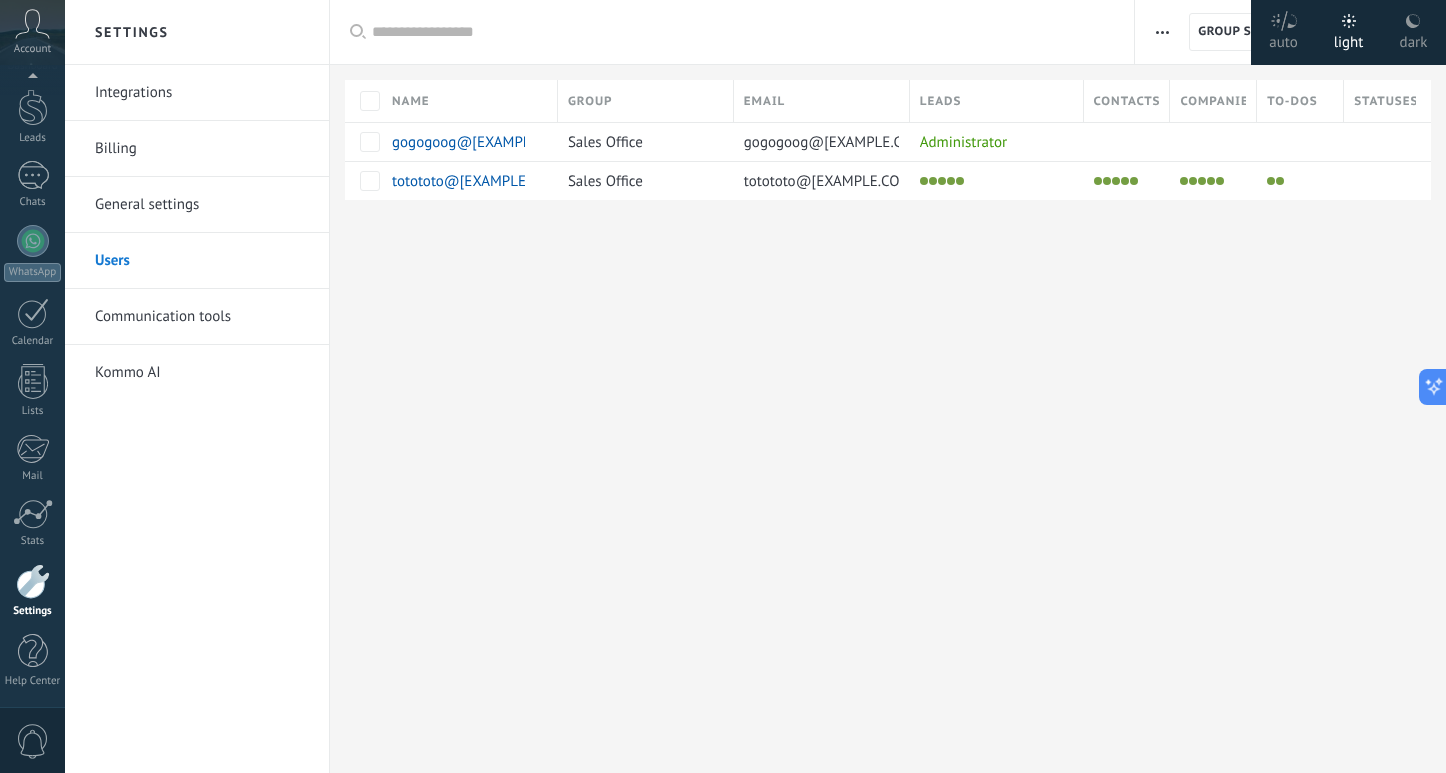 click on "Account" at bounding box center [32, 32] 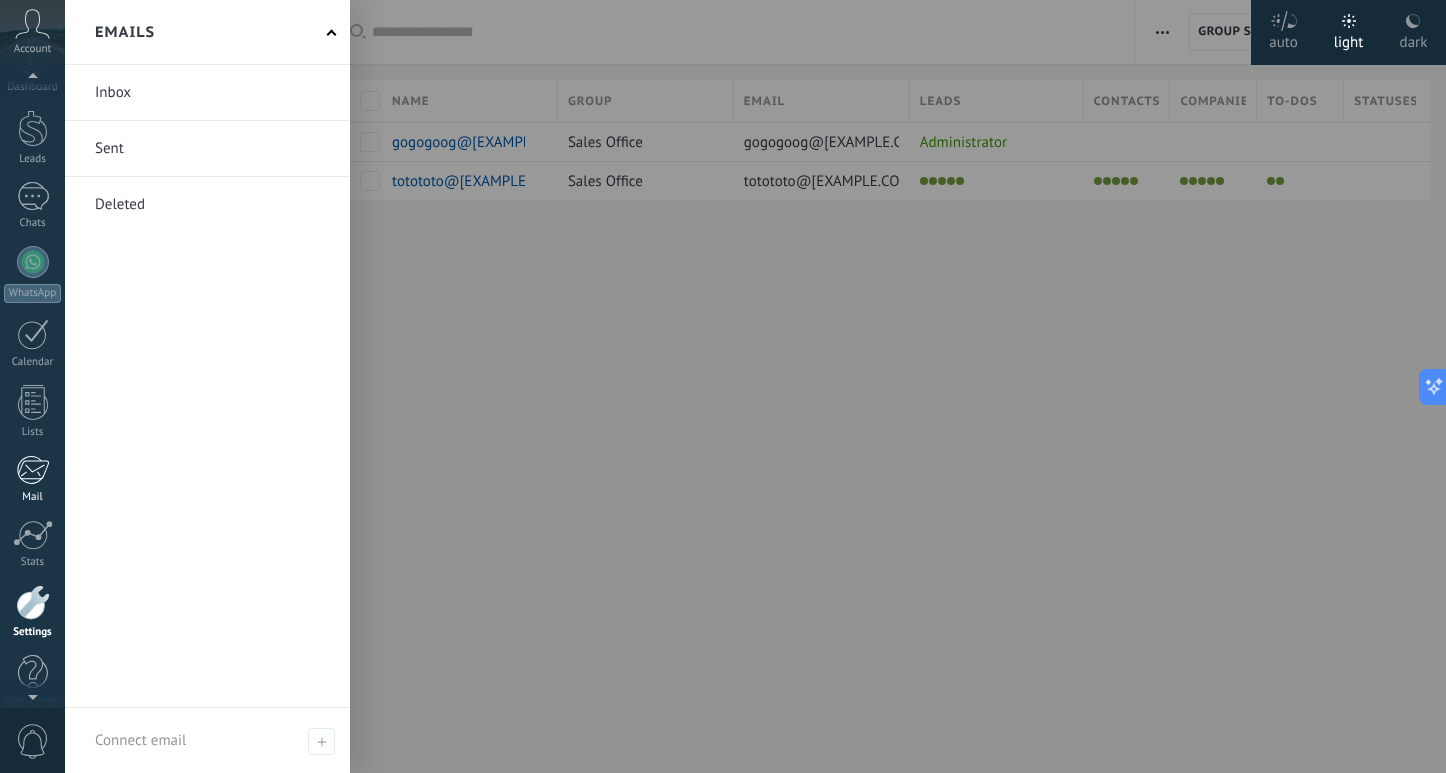 click at bounding box center (32, 470) 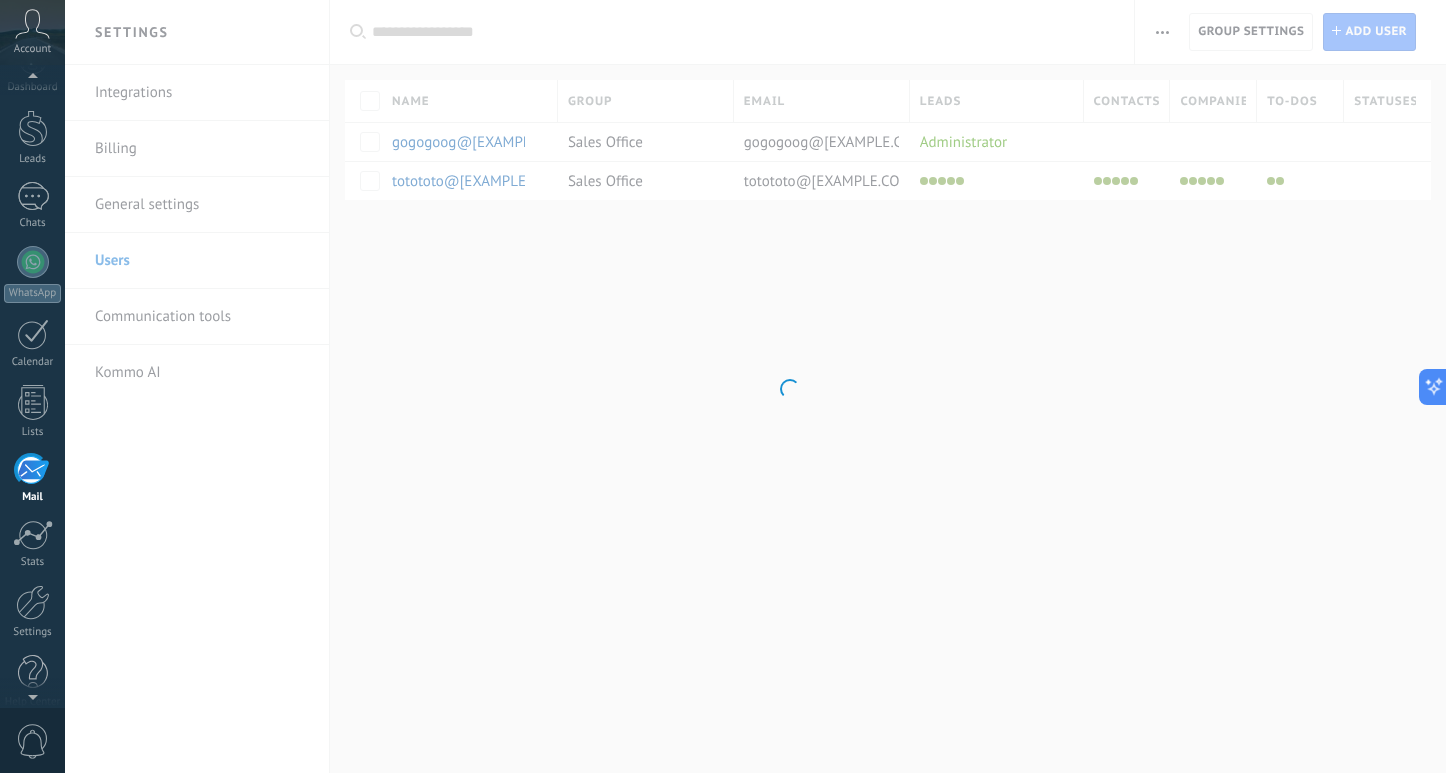 scroll, scrollTop: 59, scrollLeft: 0, axis: vertical 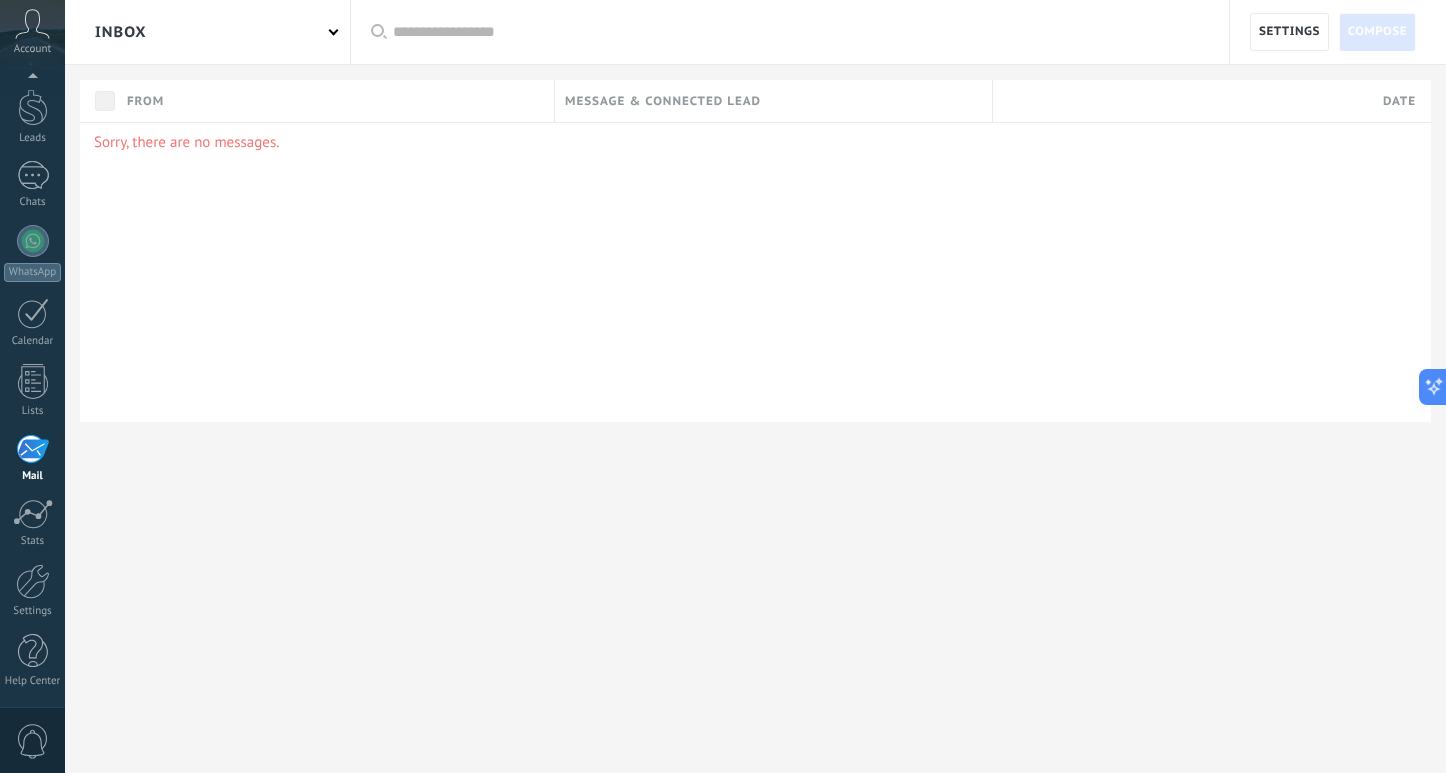 click at bounding box center (32, 24) 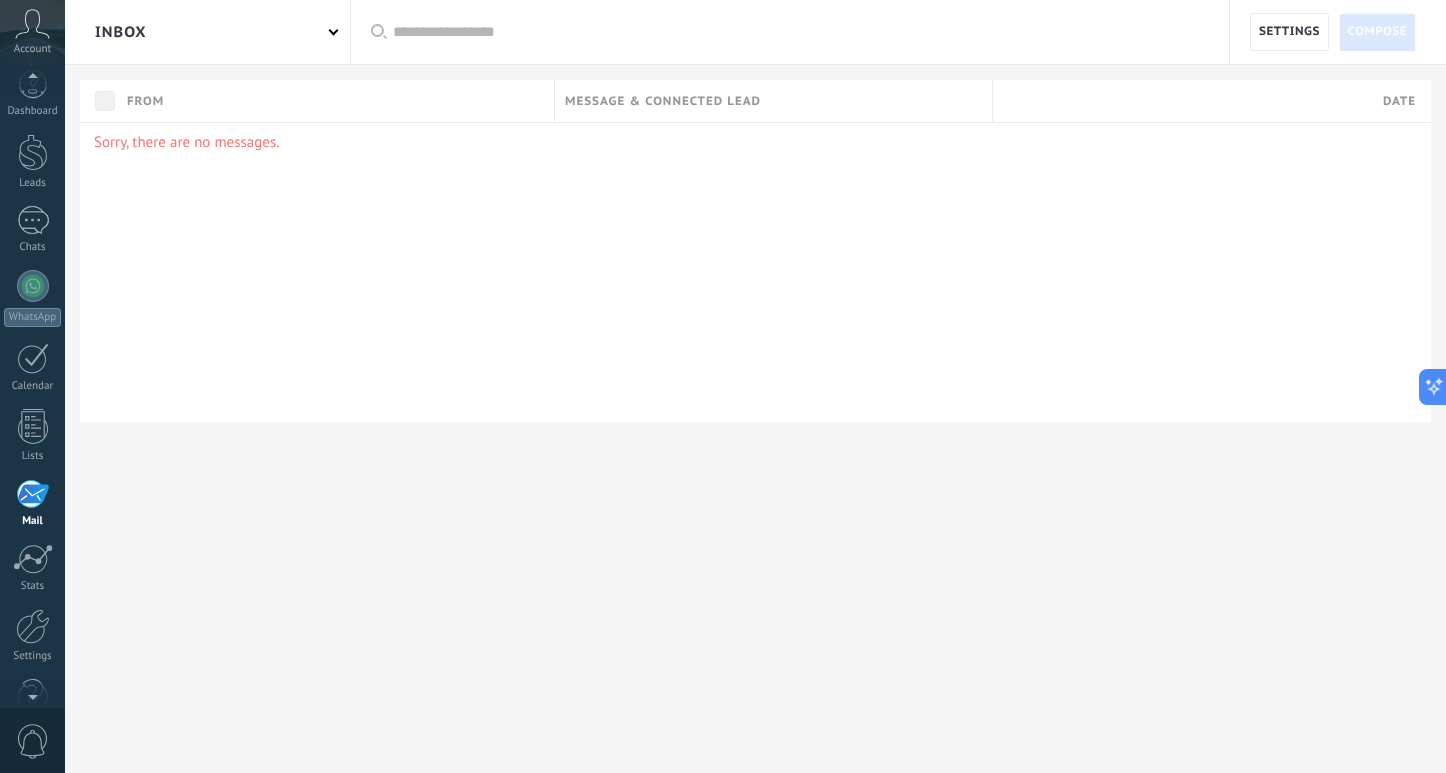 scroll, scrollTop: 59, scrollLeft: 0, axis: vertical 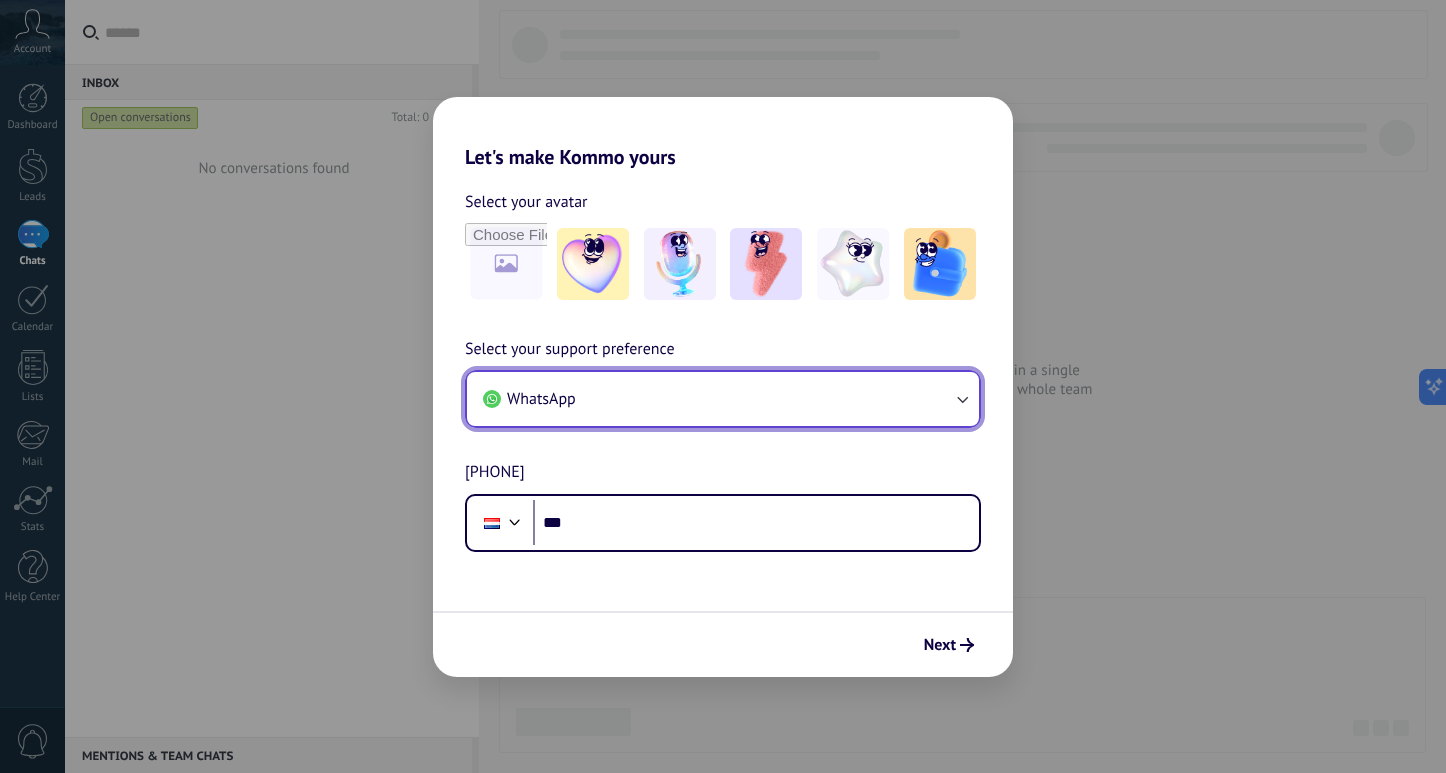 click on "WhatsApp" at bounding box center [723, 399] 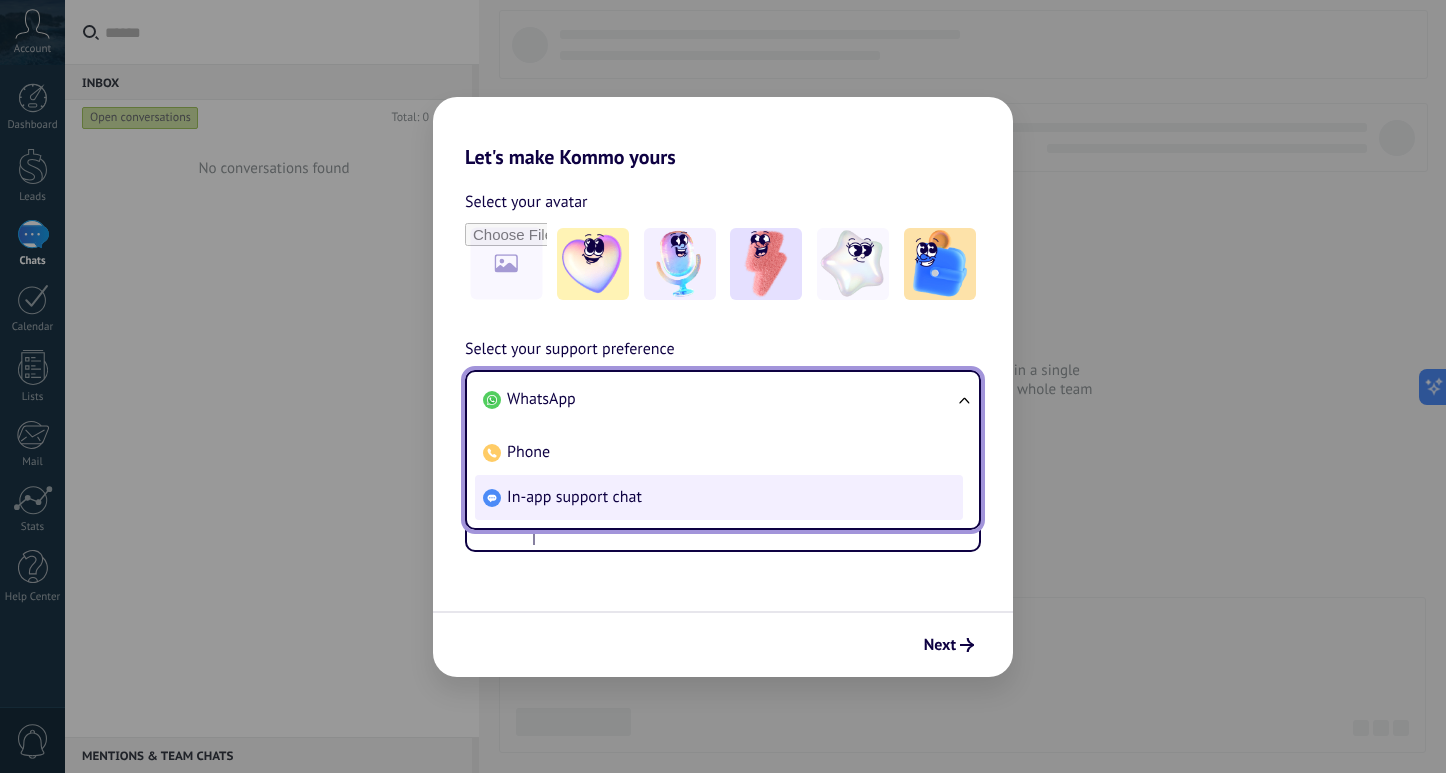 click on "In-app support chat" at bounding box center [719, 497] 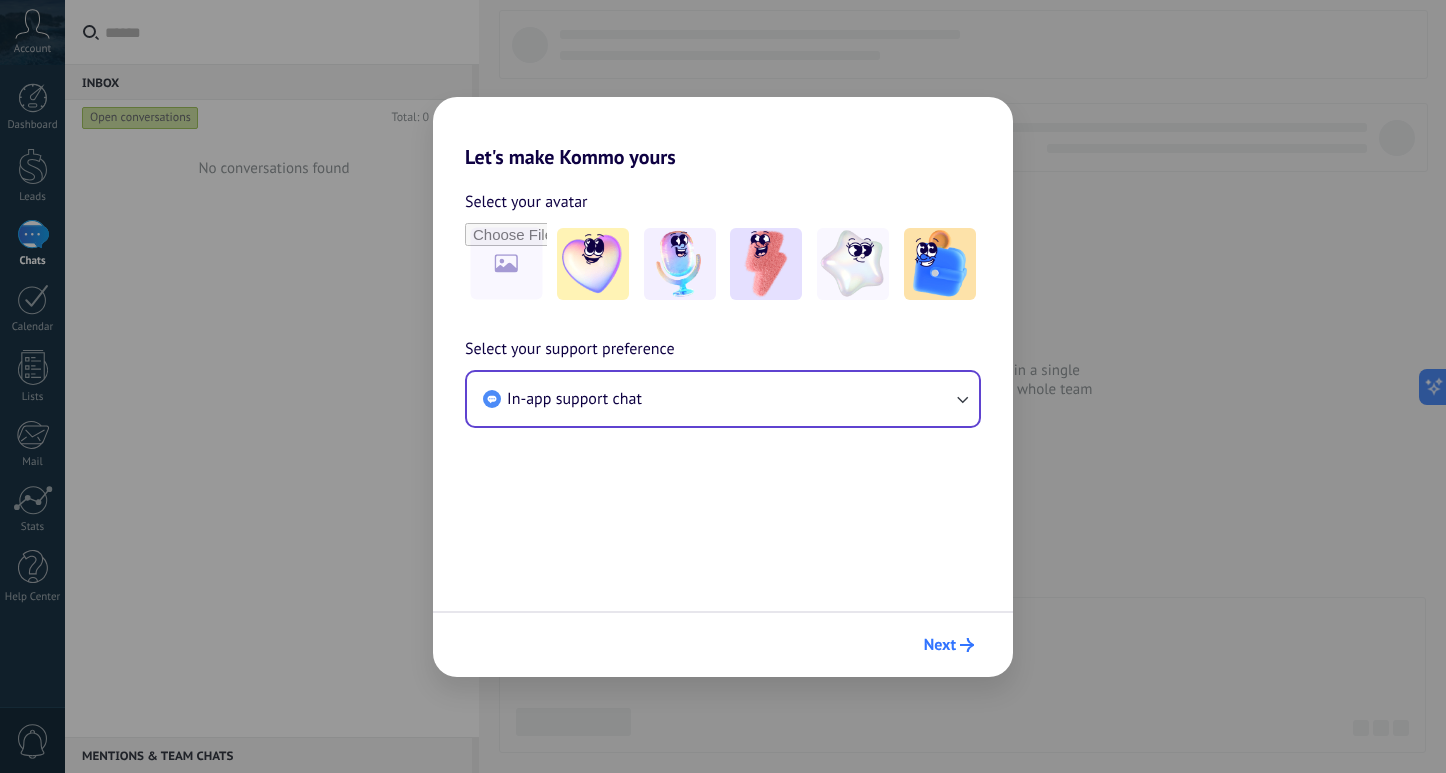 click on "Next" at bounding box center (949, 645) 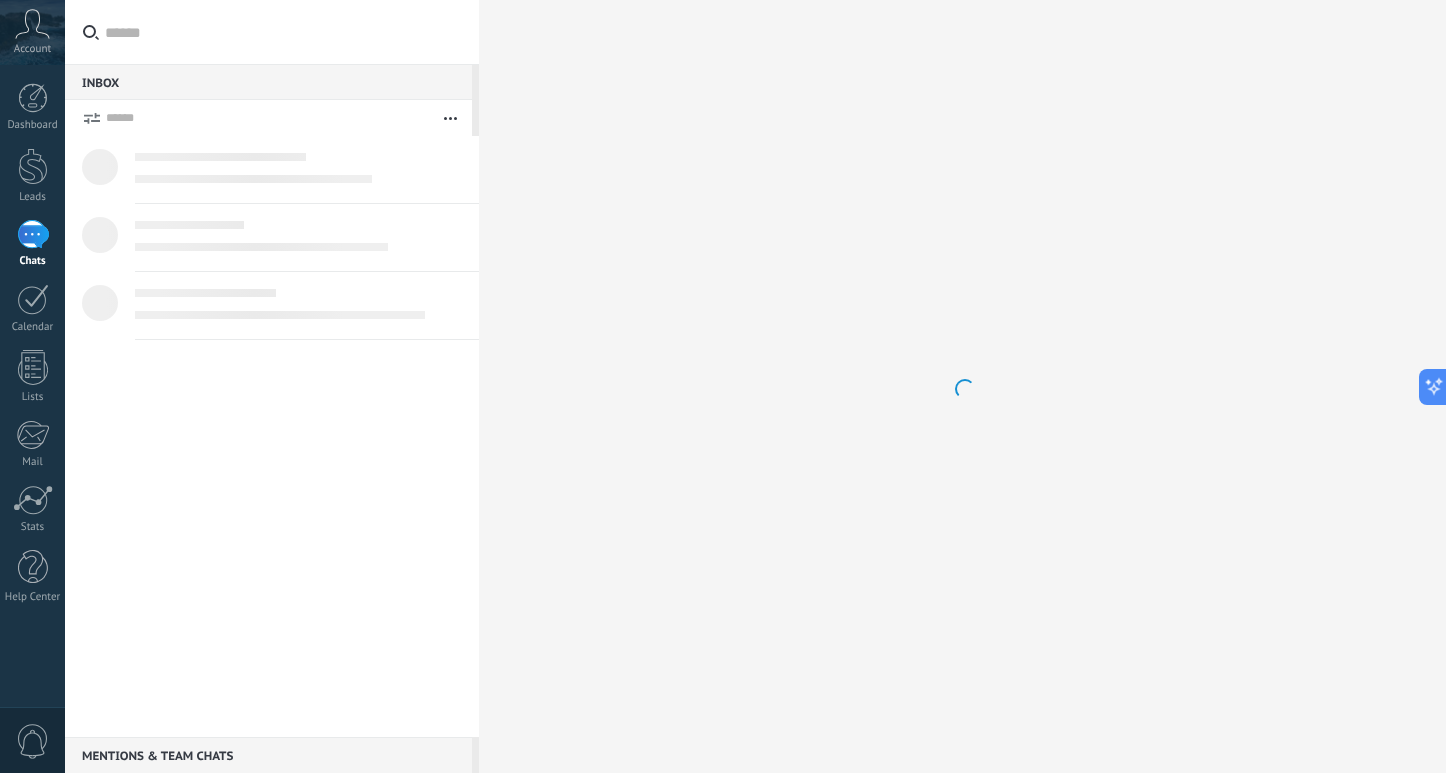 scroll, scrollTop: 0, scrollLeft: 0, axis: both 